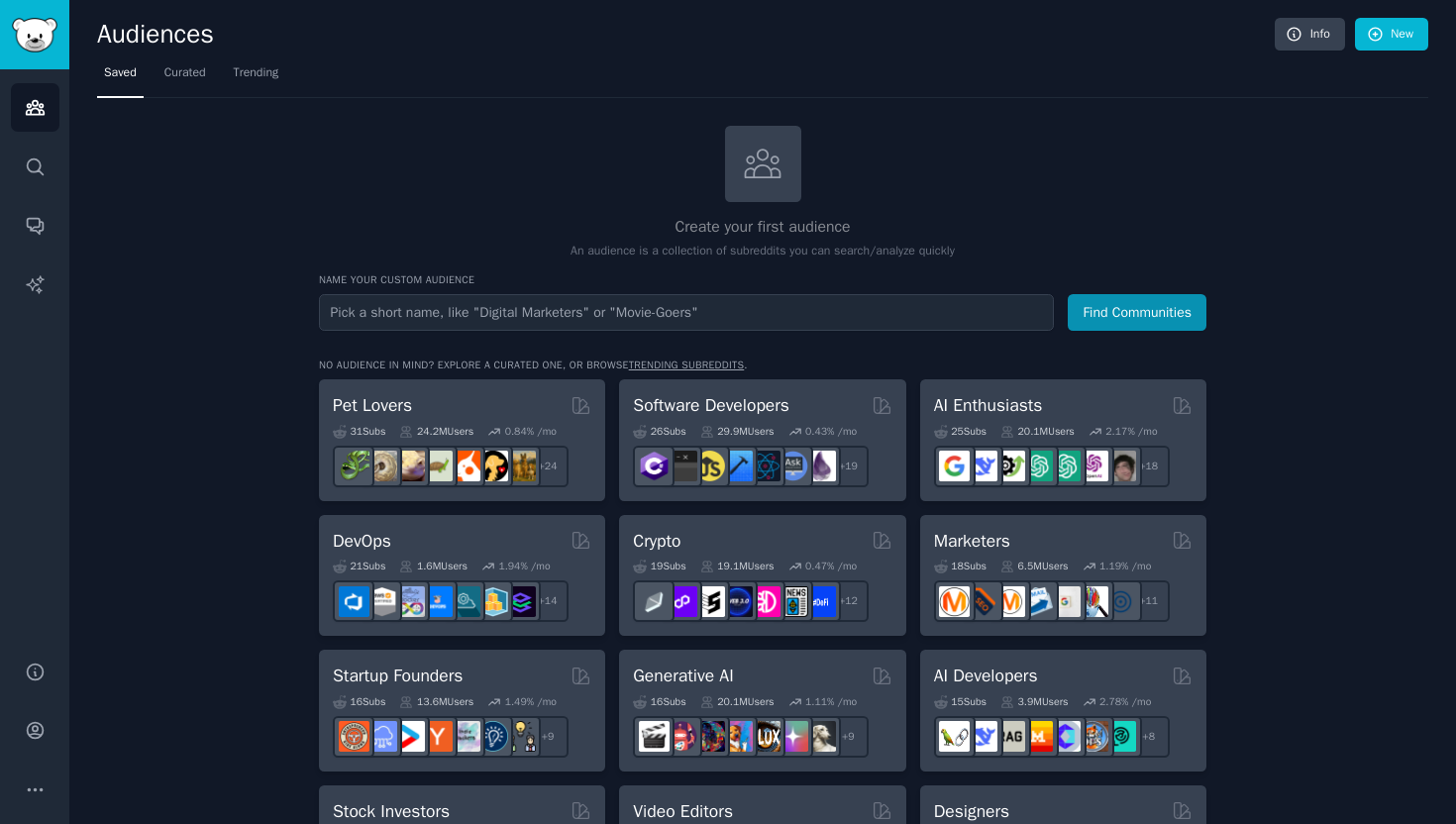 scroll, scrollTop: 0, scrollLeft: 0, axis: both 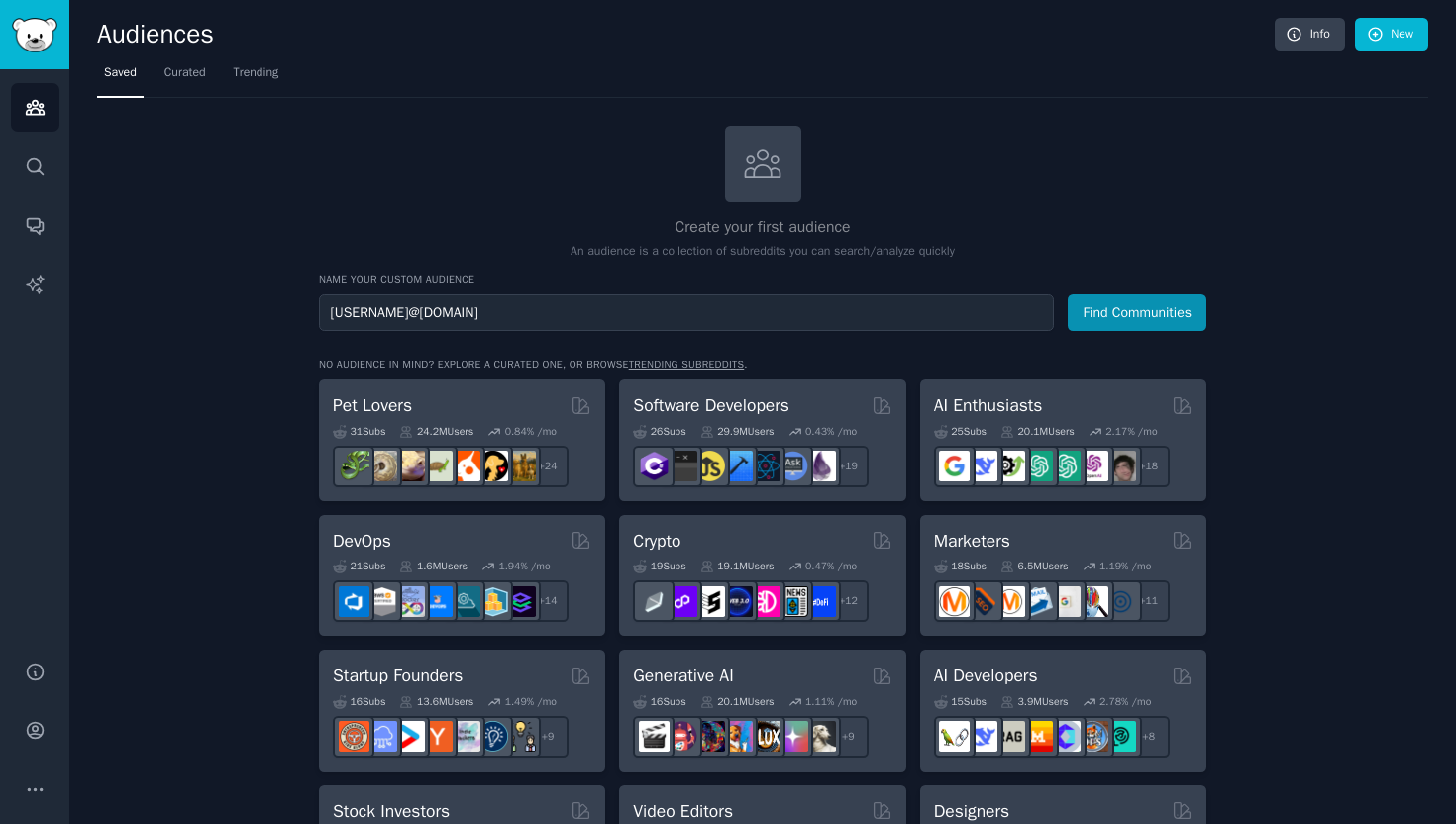 click on "[USERNAME]@[DOMAIN]" at bounding box center (686, 312) 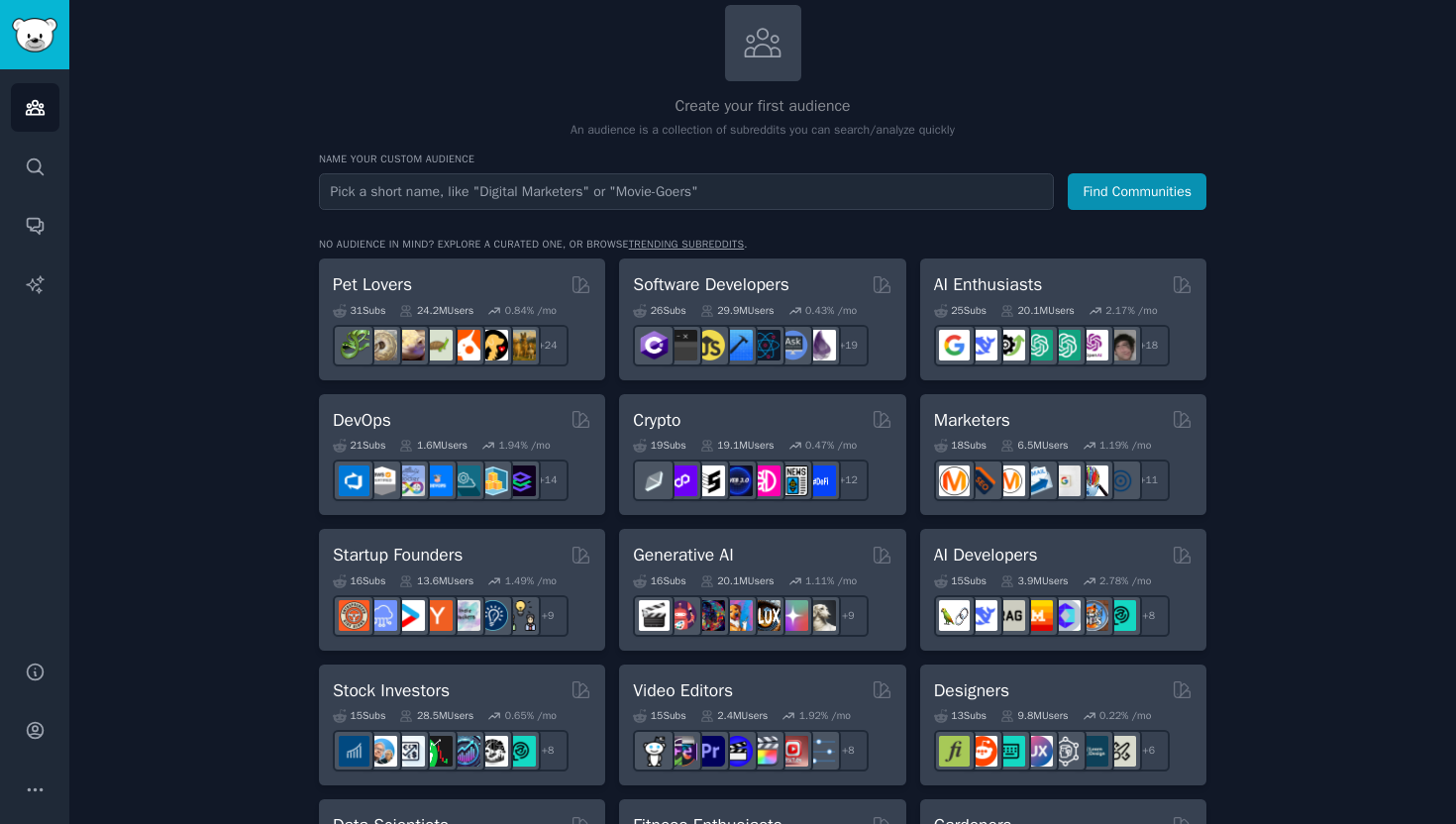 scroll, scrollTop: 262, scrollLeft: 0, axis: vertical 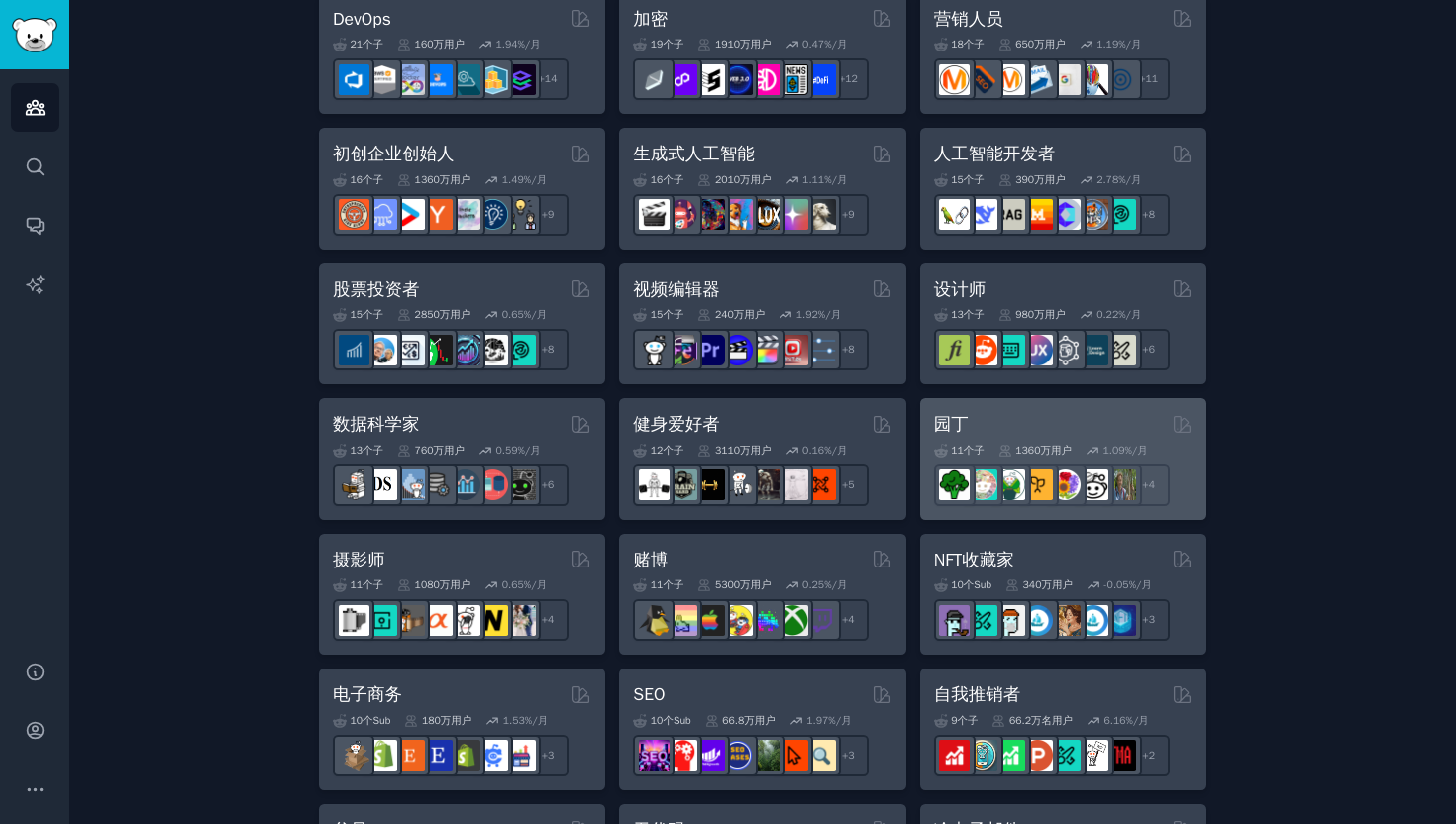 click on "园丁" at bounding box center (1063, 424) 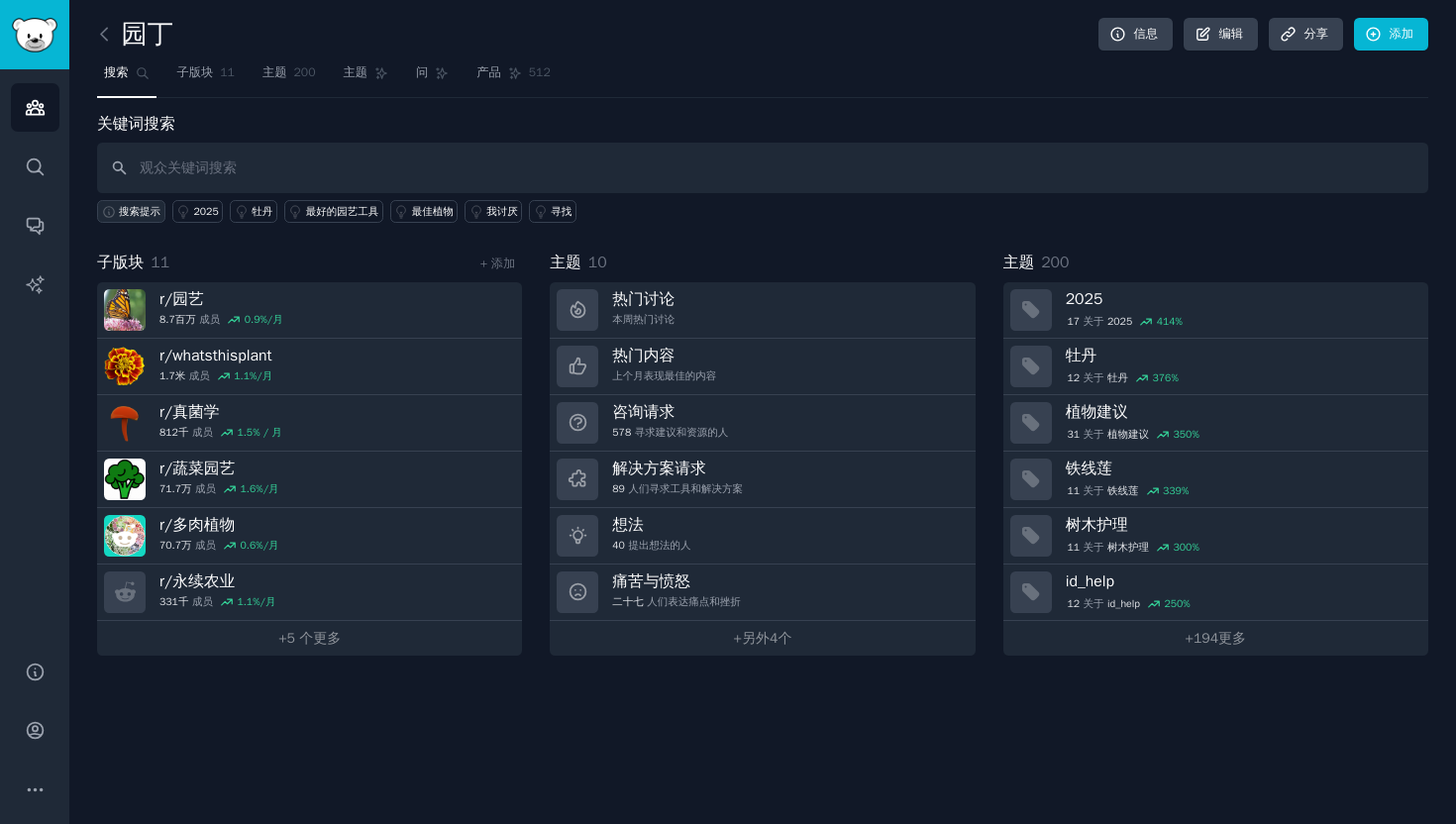 click on "搜索提示" at bounding box center (140, 211) 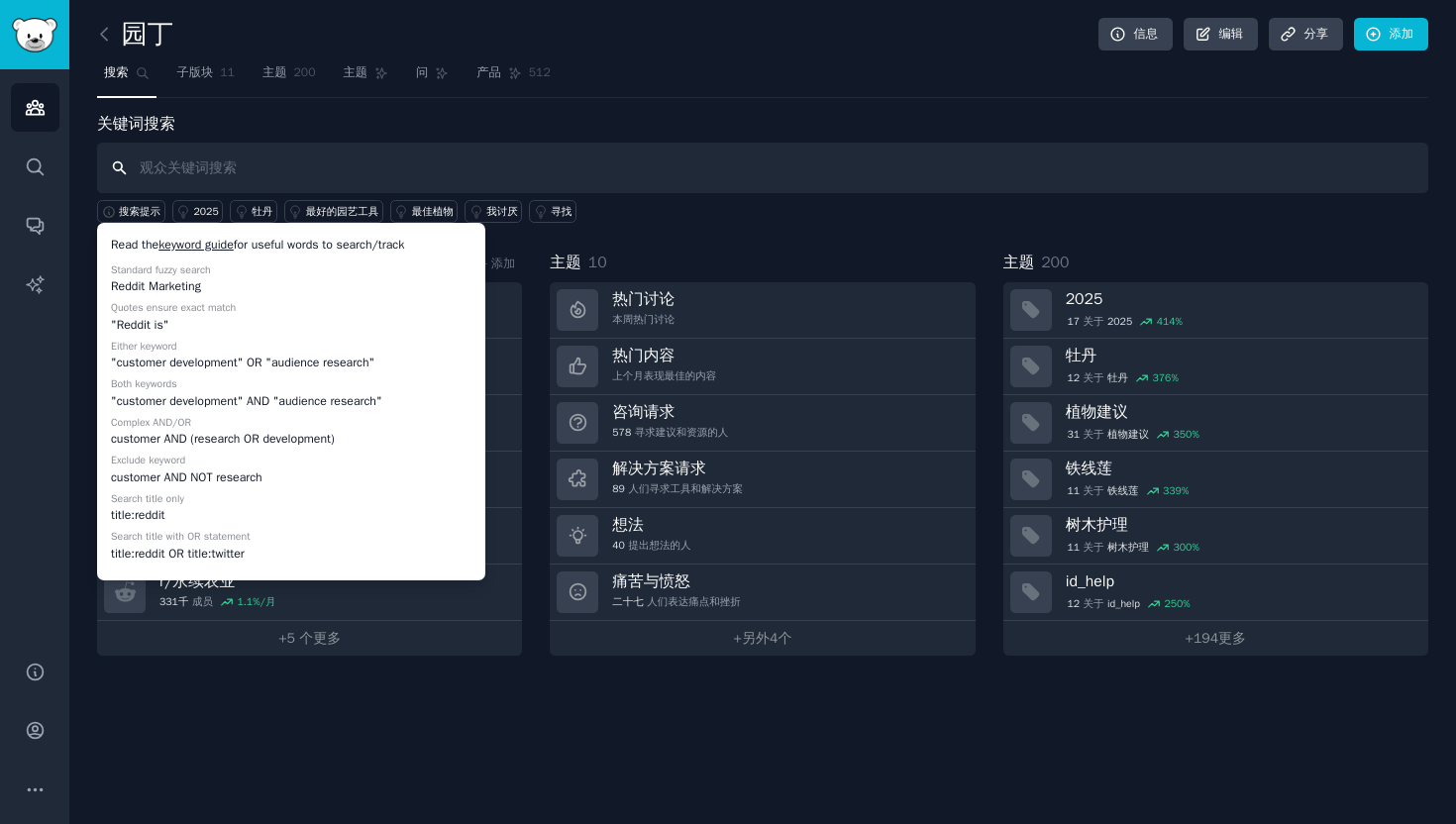 click at bounding box center (763, 167) 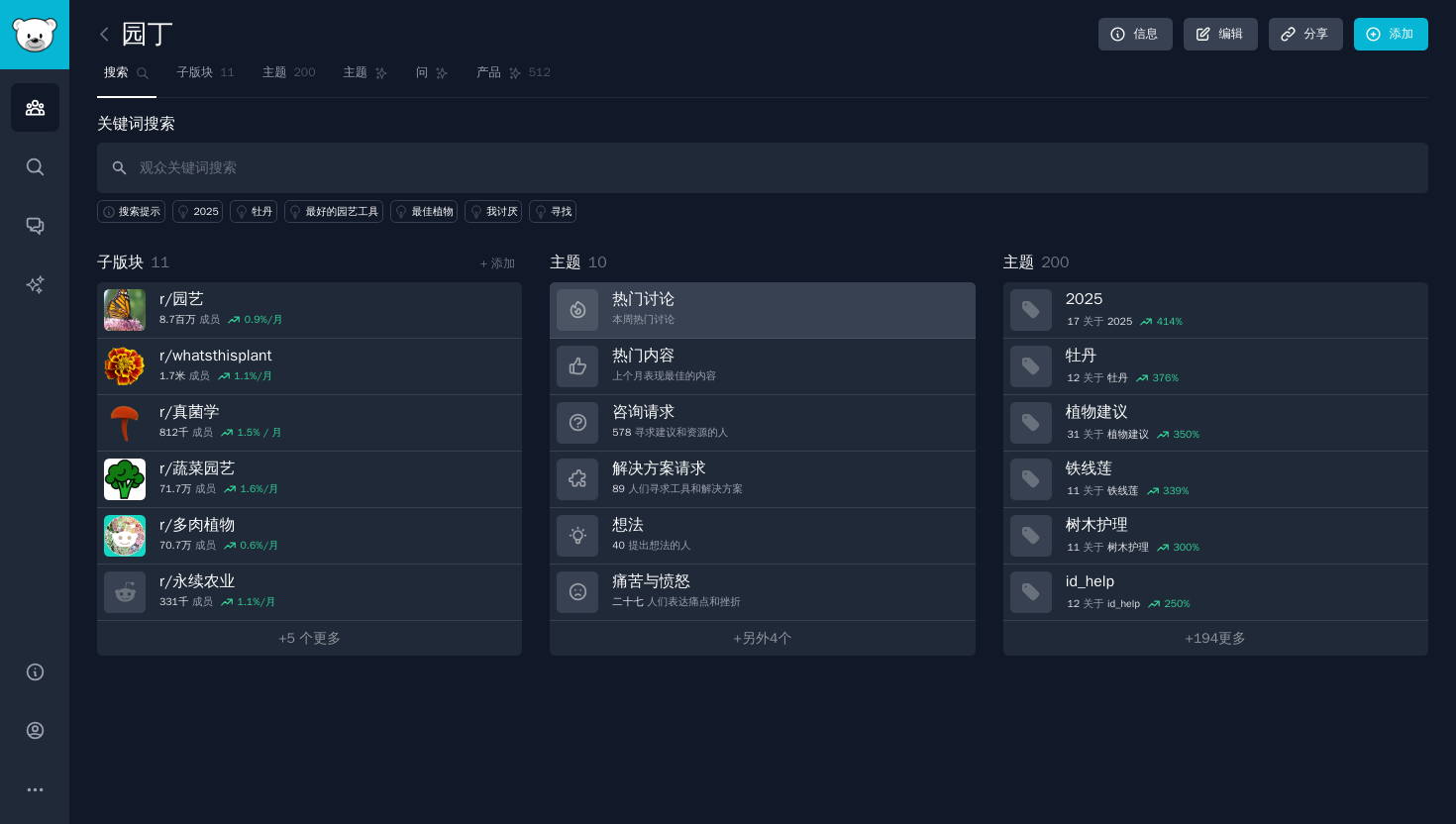 click on "本周热门讨论" at bounding box center (643, 319) 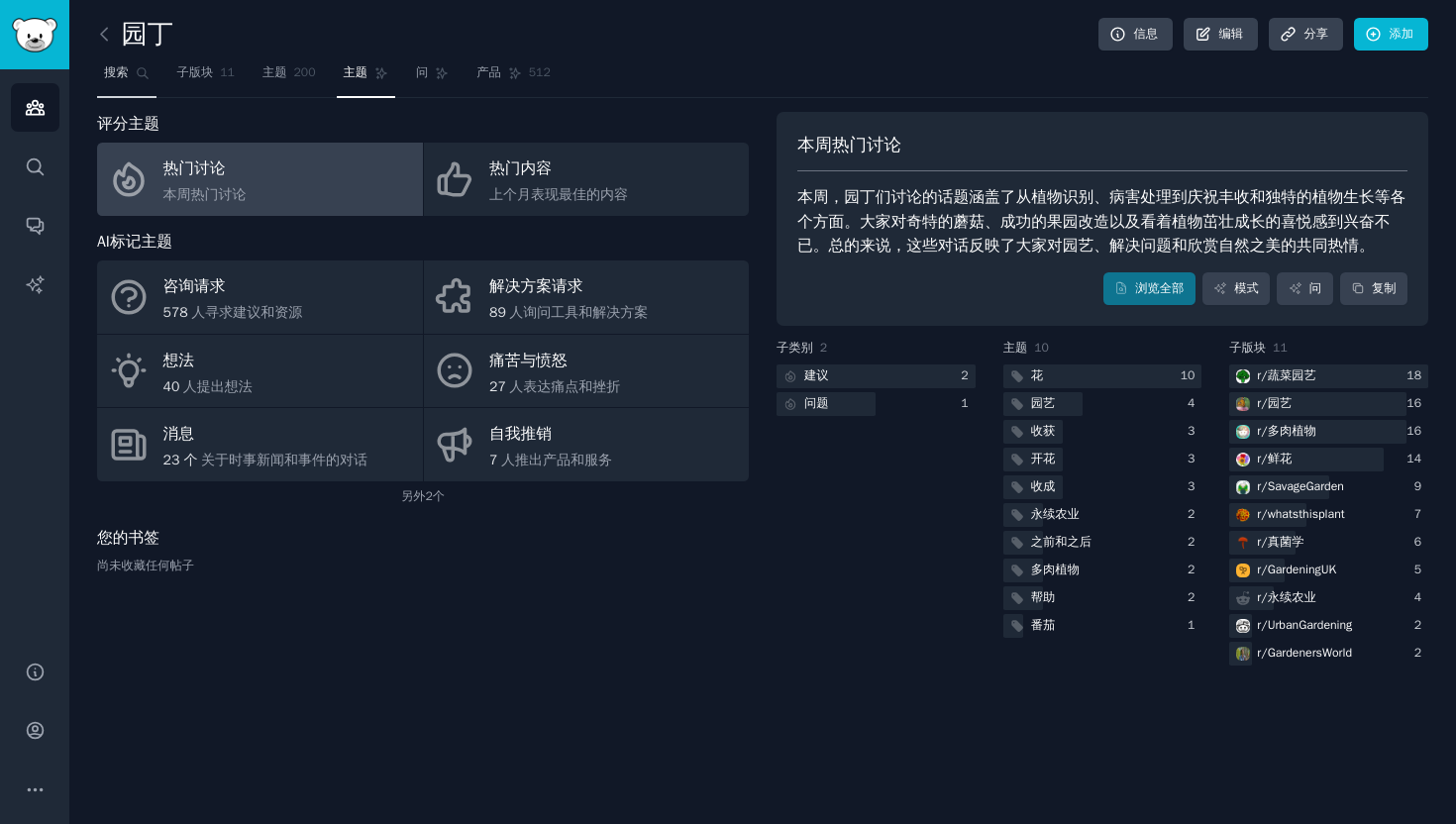 click on "搜索" at bounding box center [116, 72] 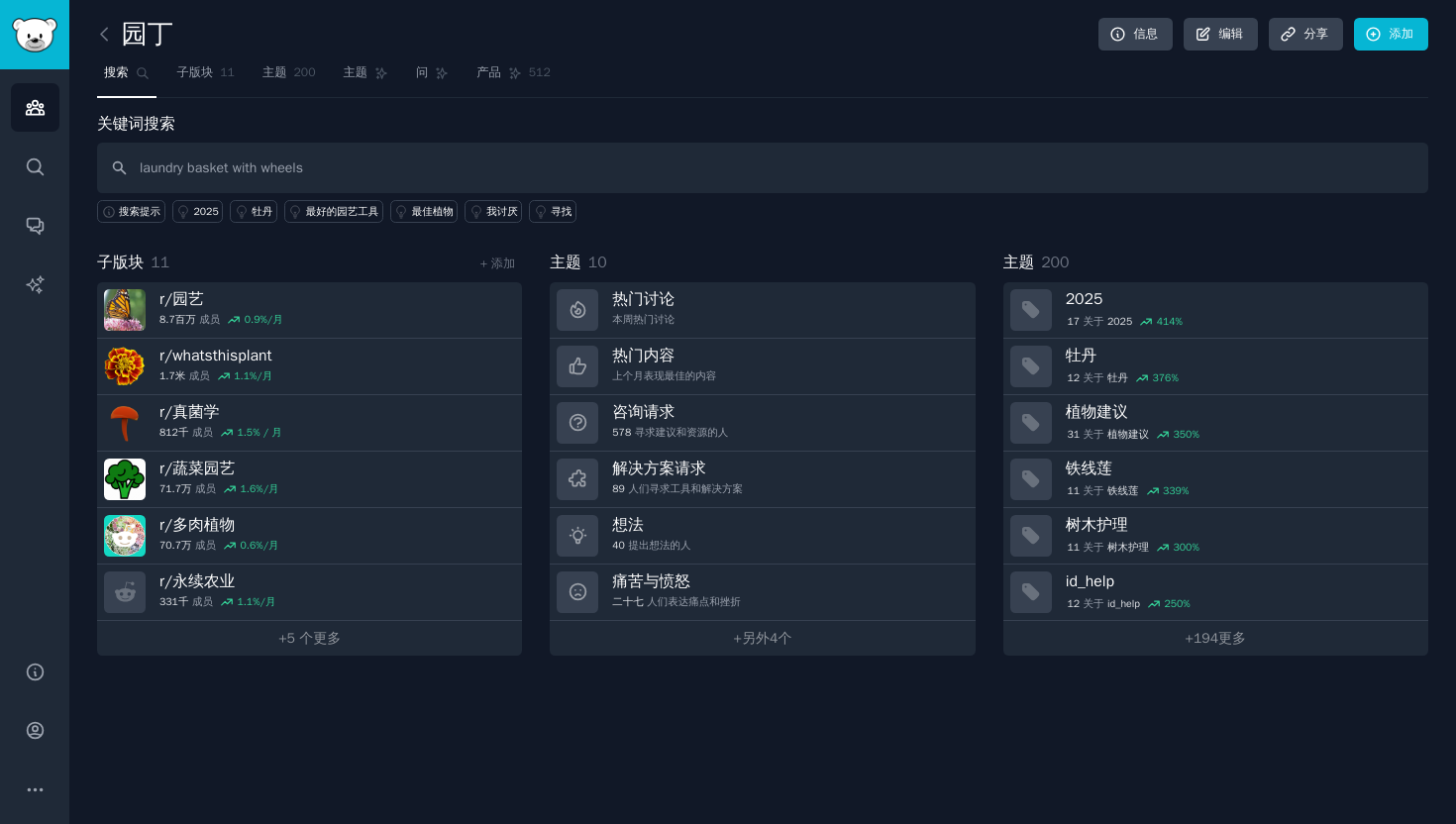 click on "laundry basket with wheels" at bounding box center [763, 167] 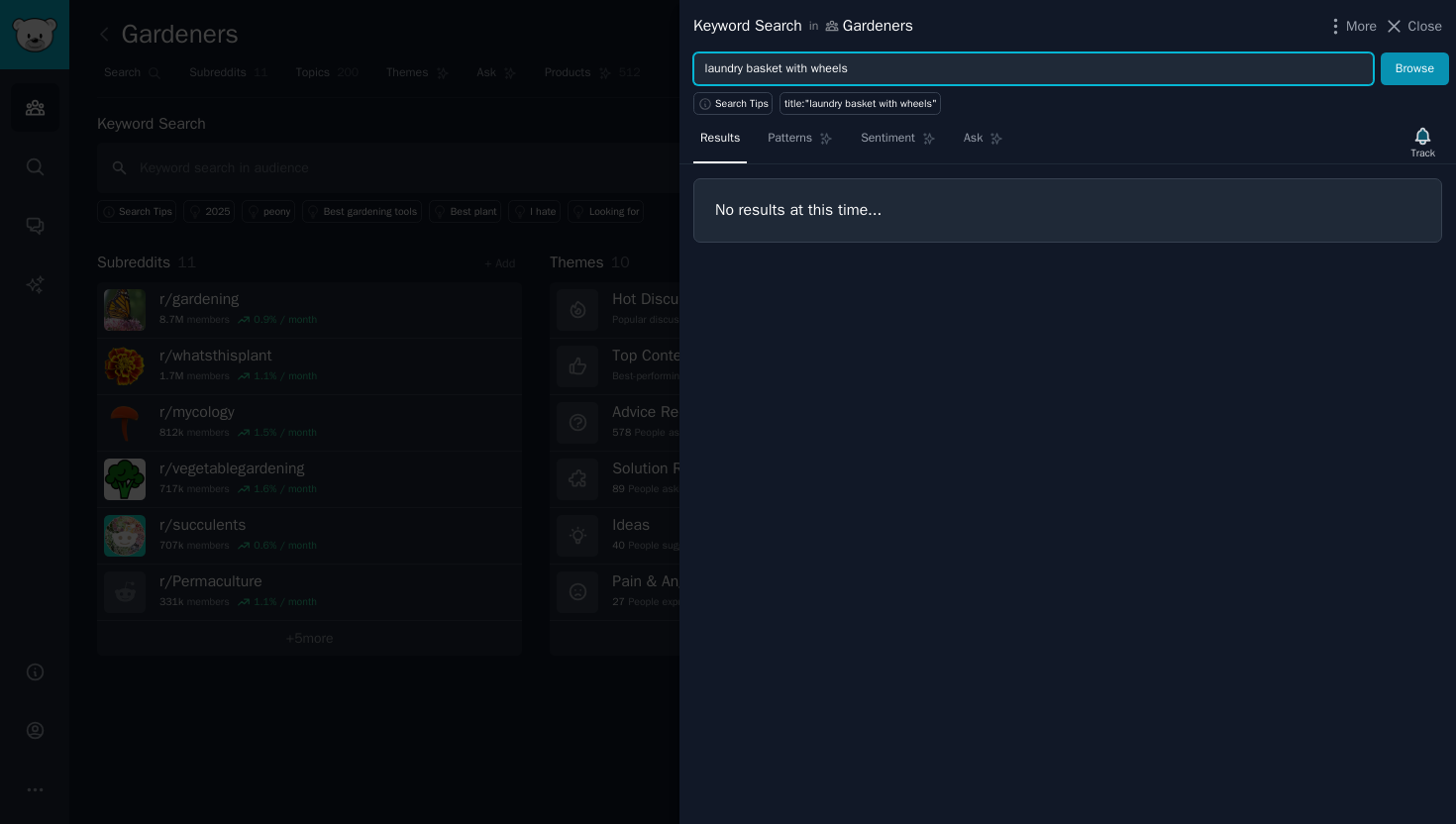 drag, startPoint x: 790, startPoint y: 74, endPoint x: 907, endPoint y: 74, distance: 117 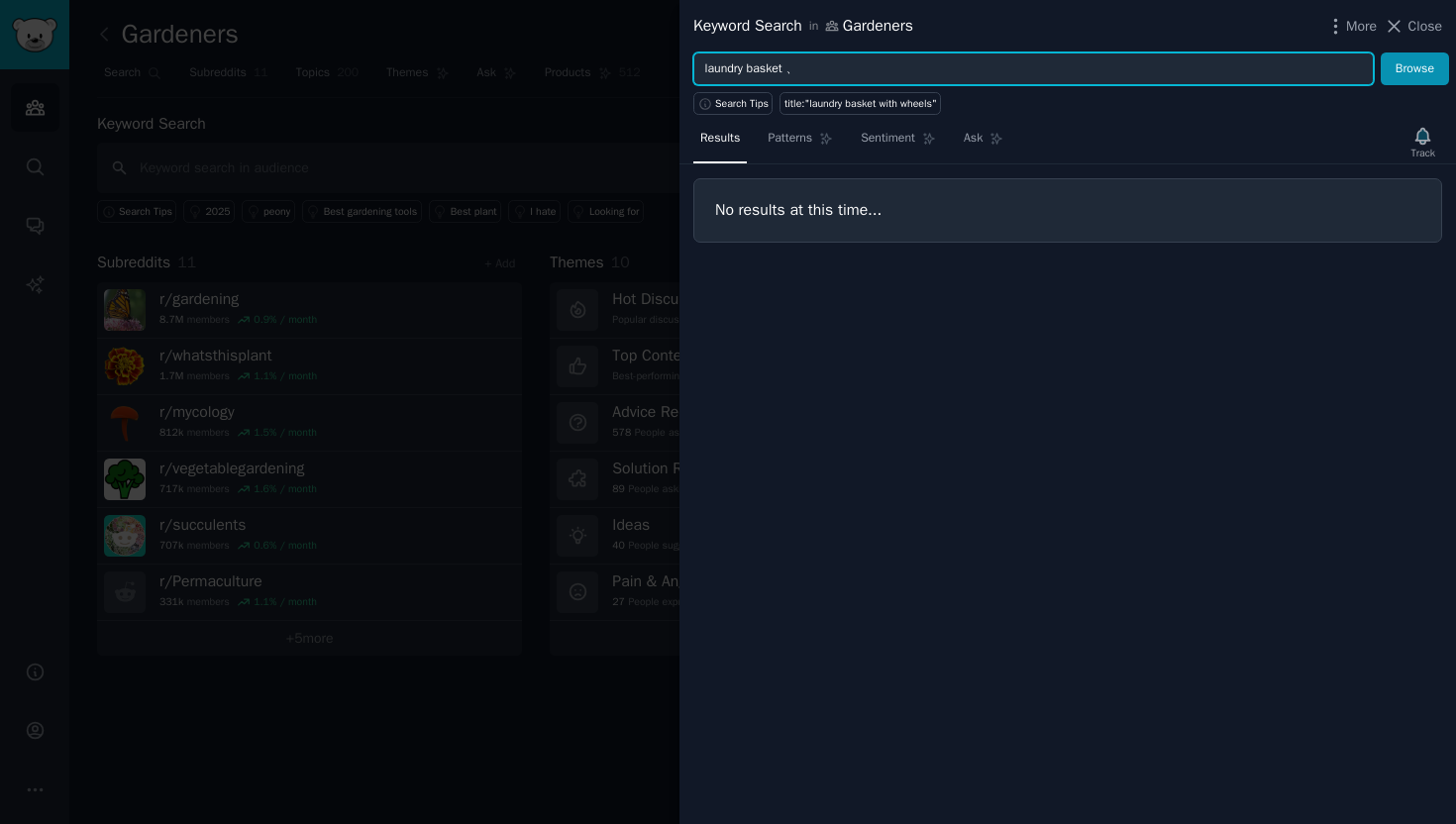 type on "laundry basket 、" 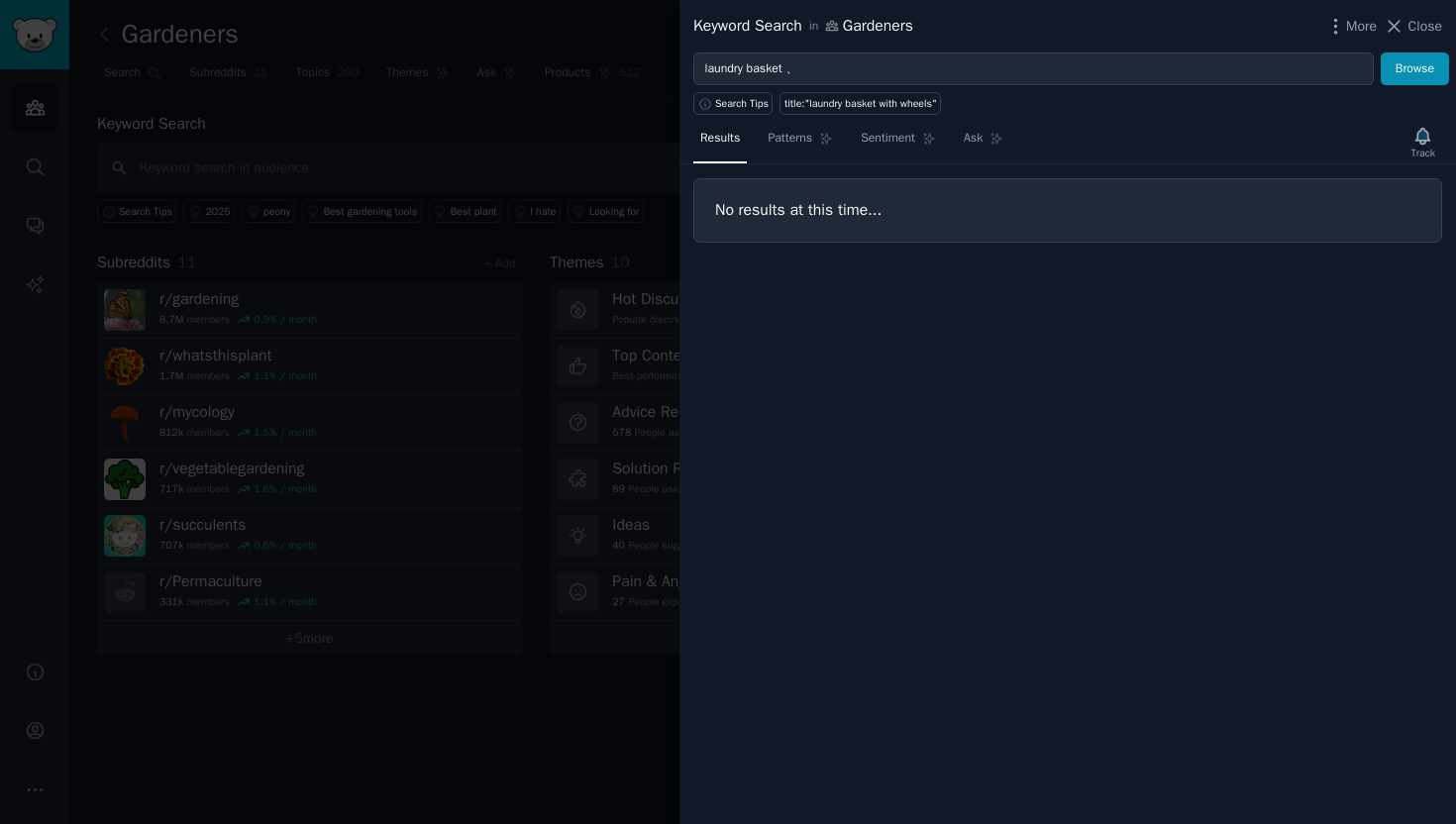 click 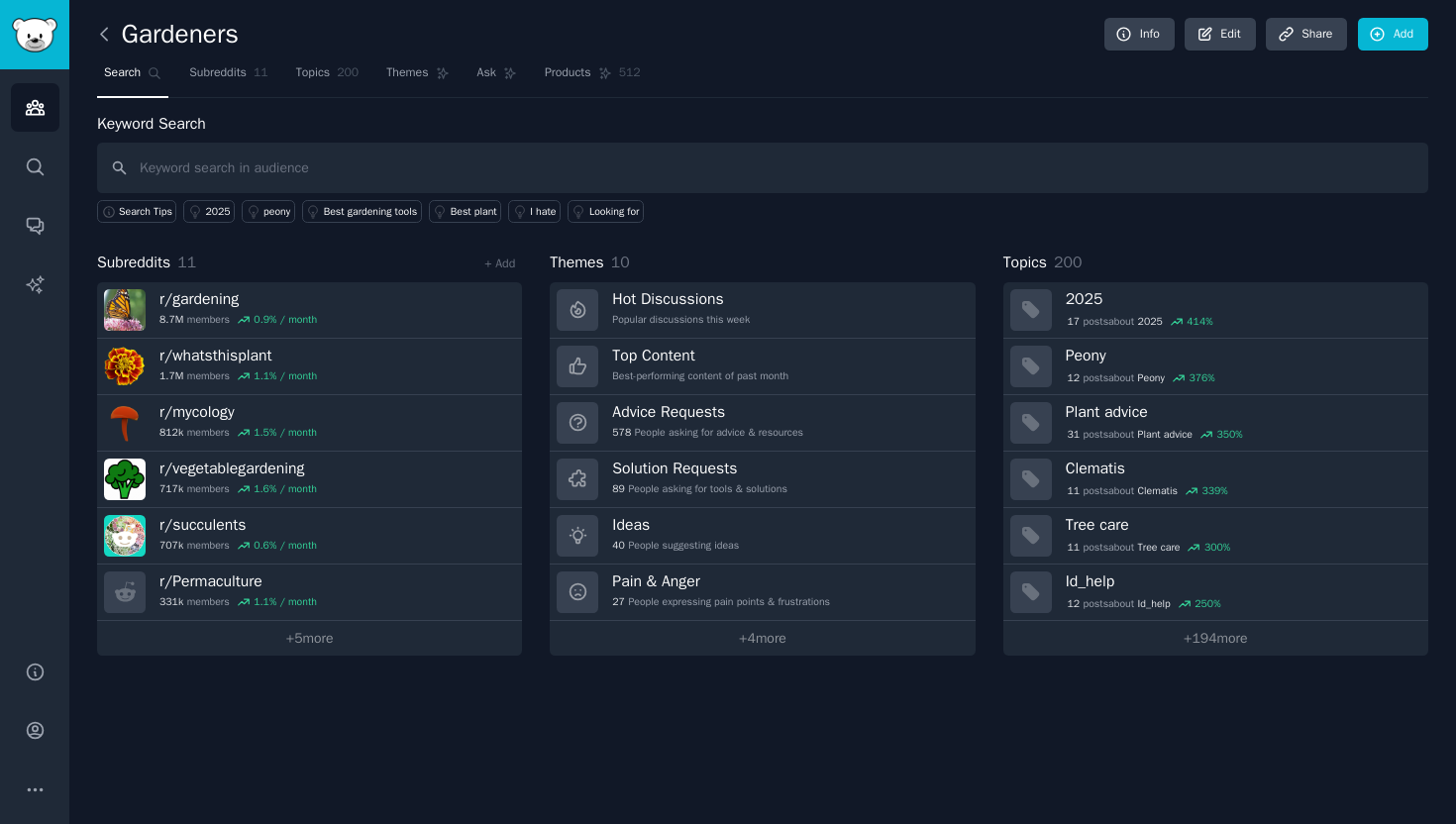 click 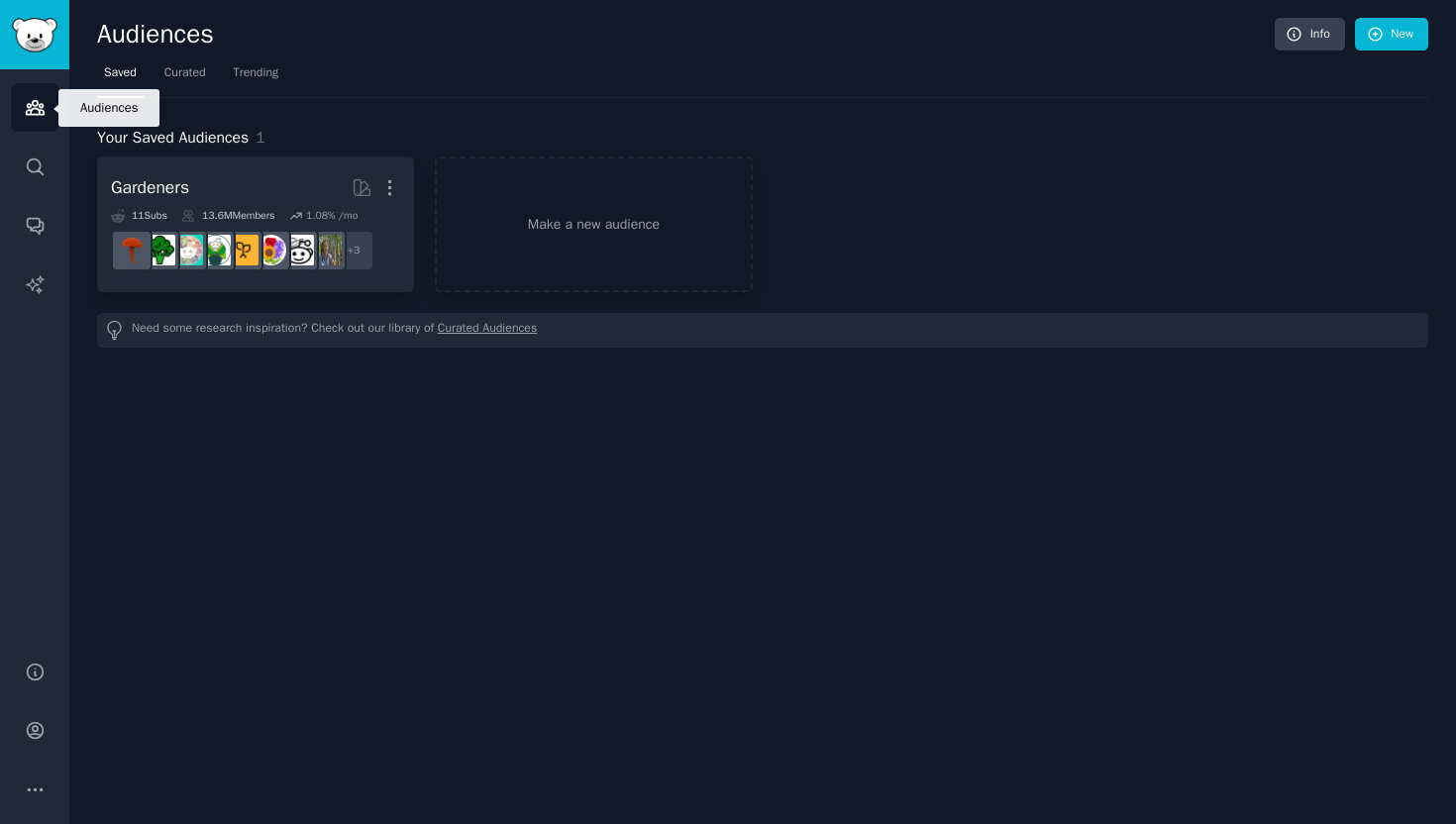 click 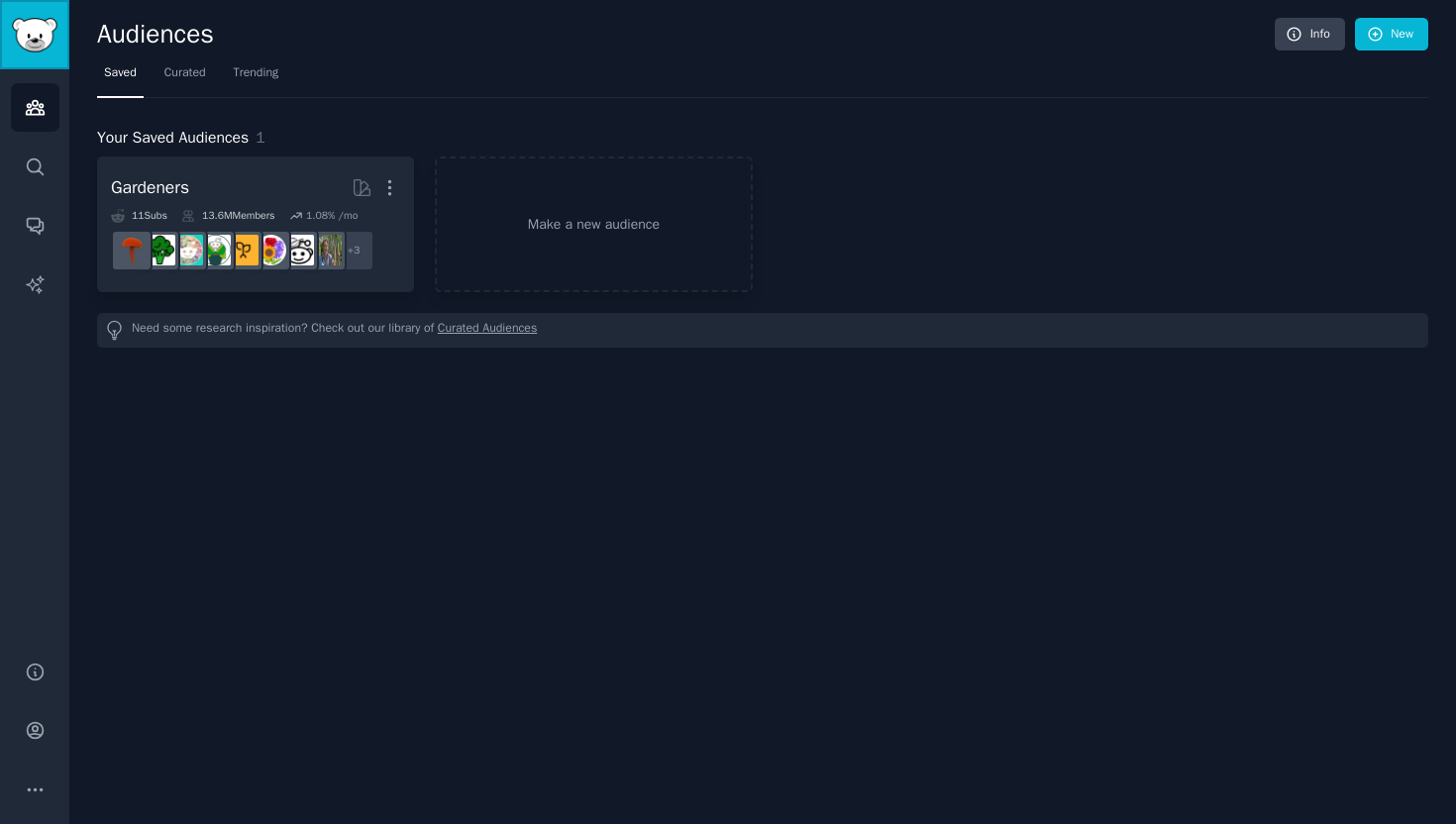 click at bounding box center [35, 35] 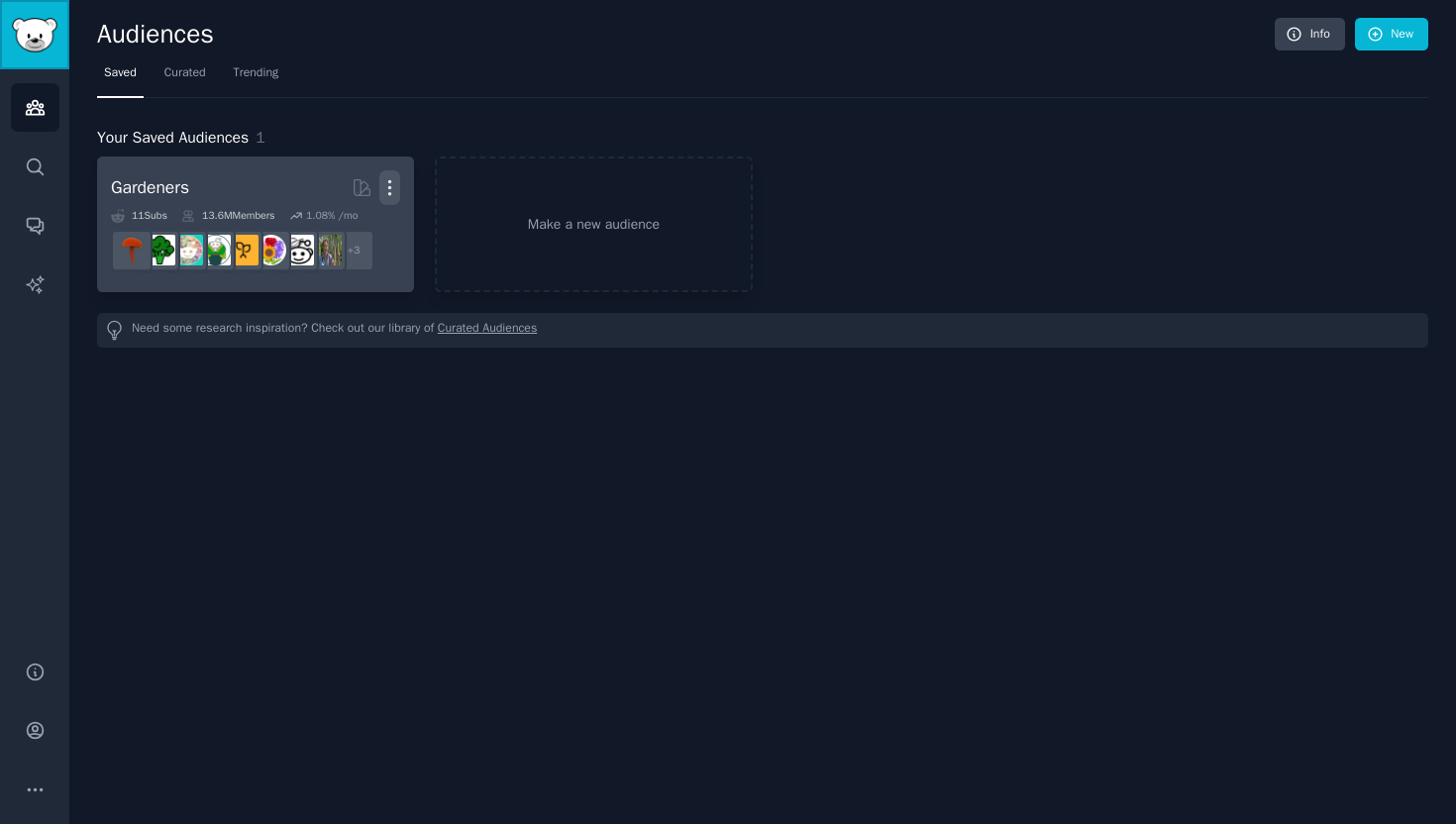 click 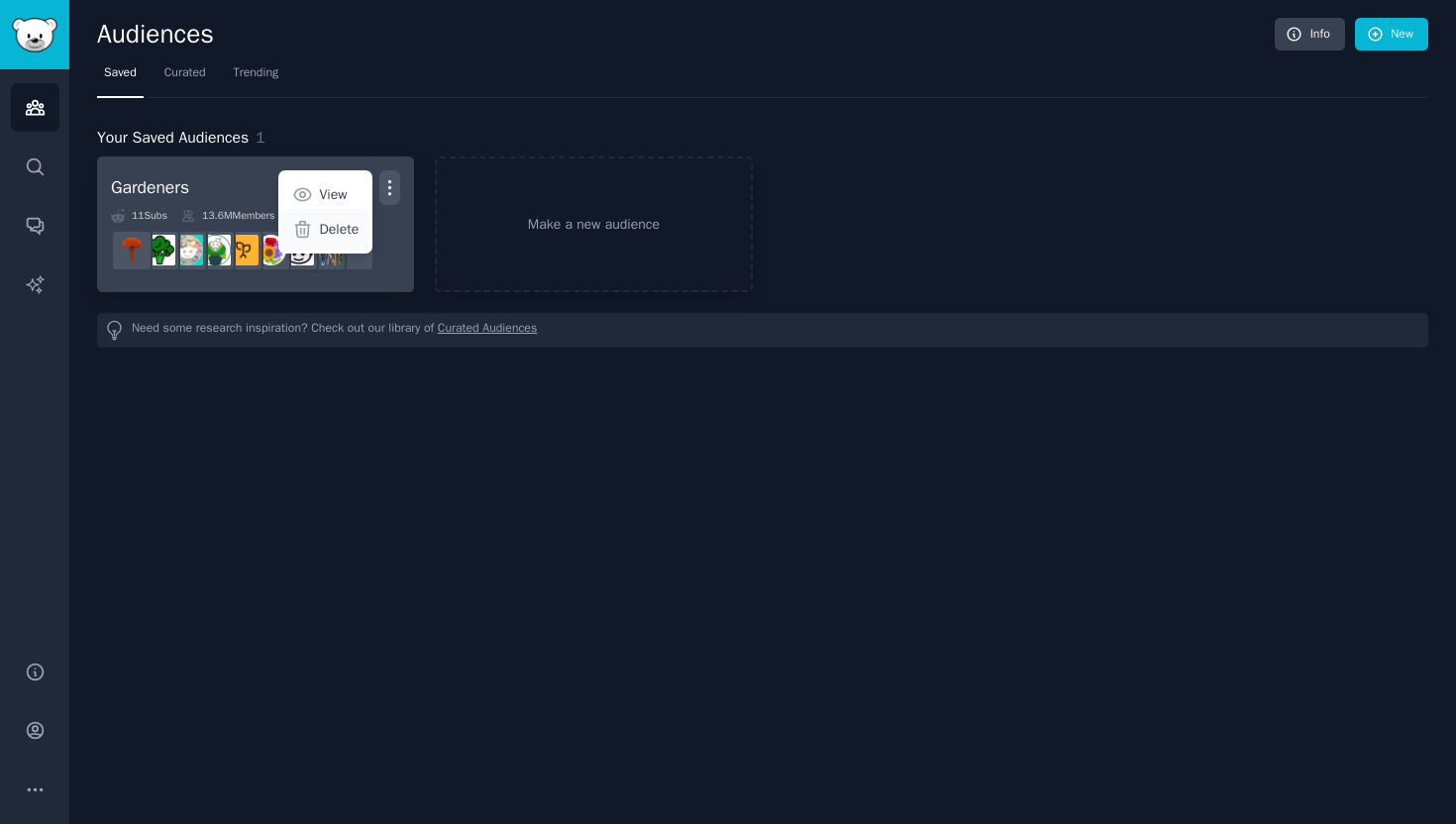 click on "Delete" at bounding box center [340, 229] 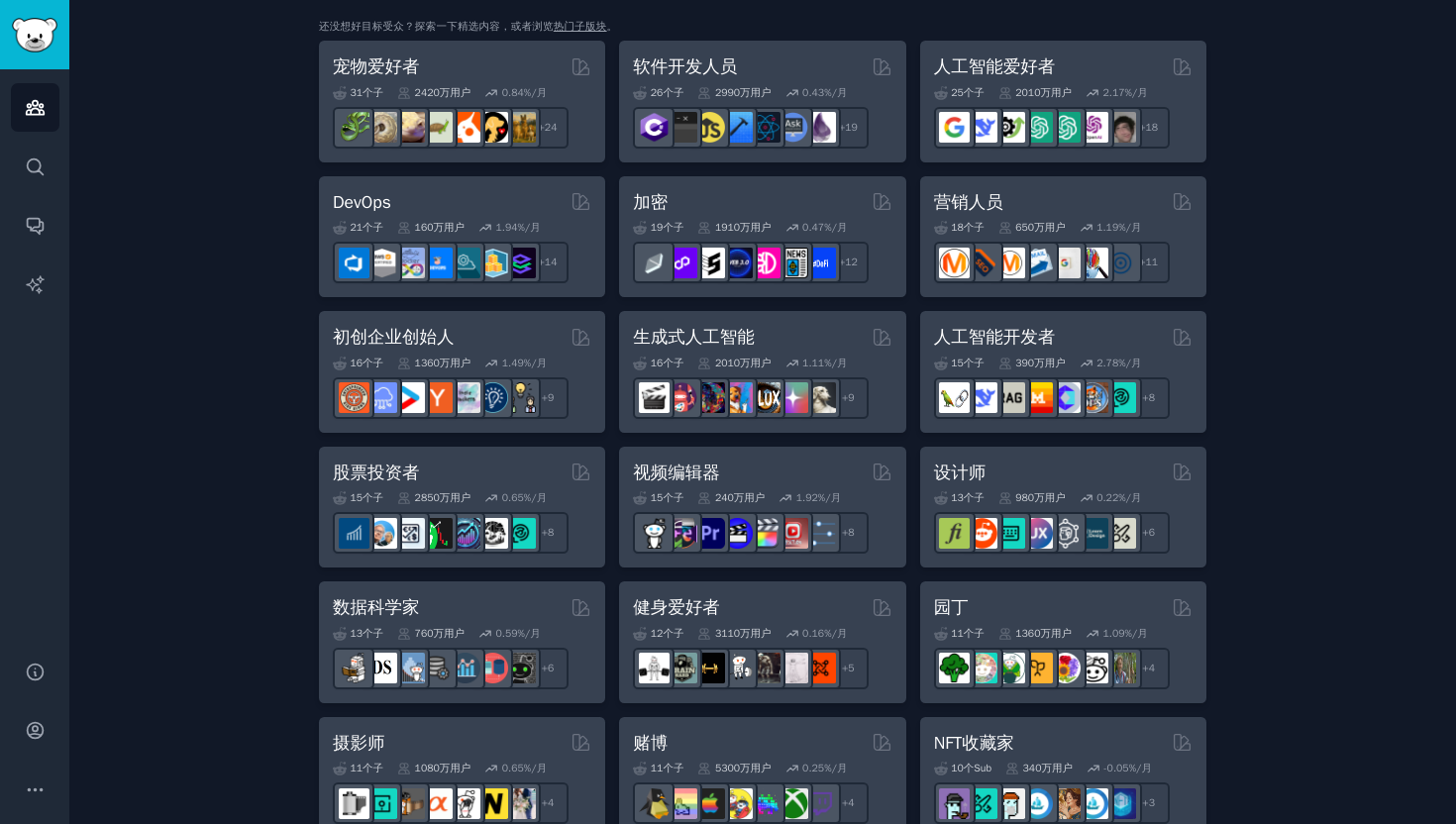 scroll, scrollTop: 0, scrollLeft: 0, axis: both 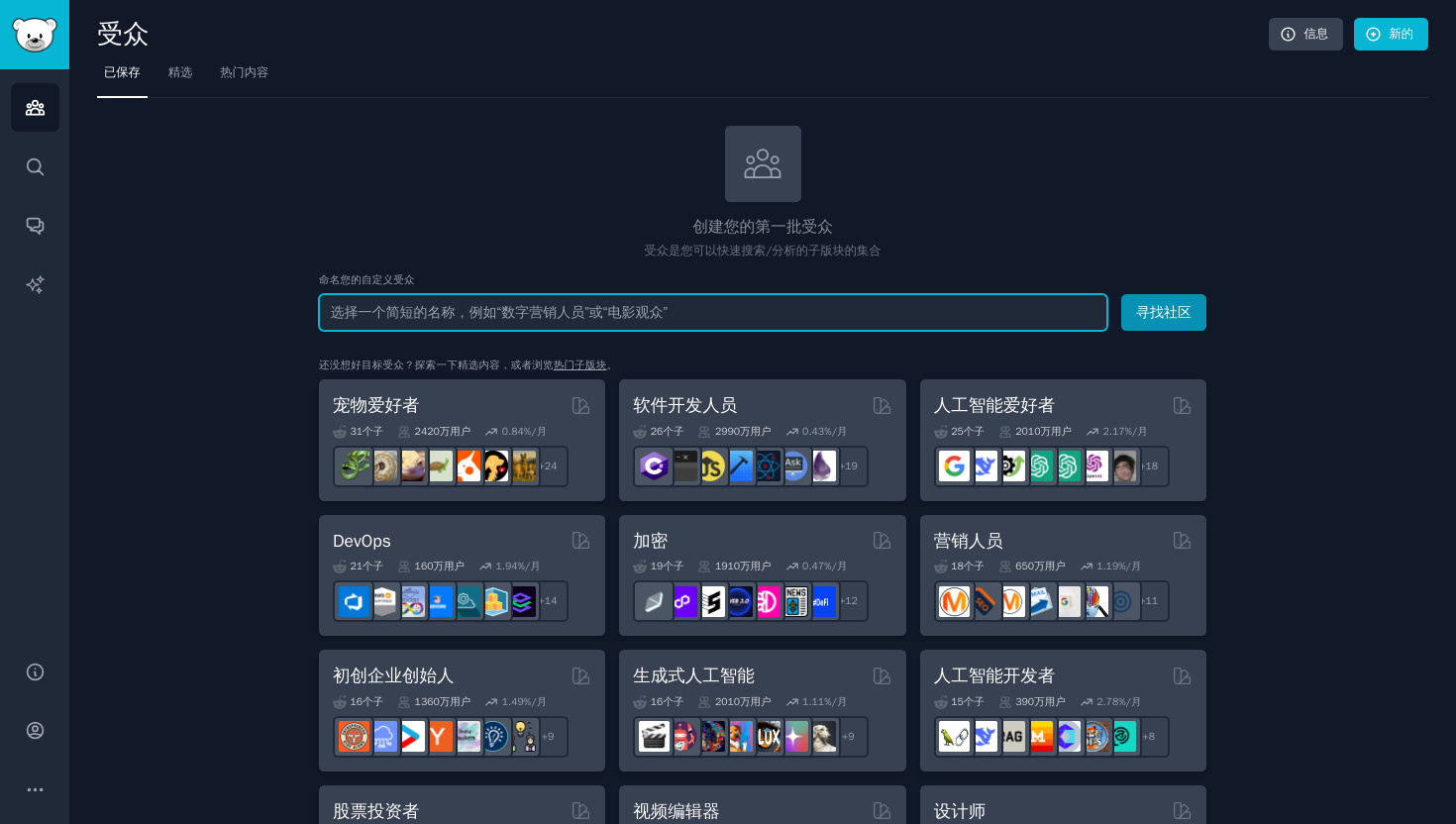click at bounding box center (713, 312) 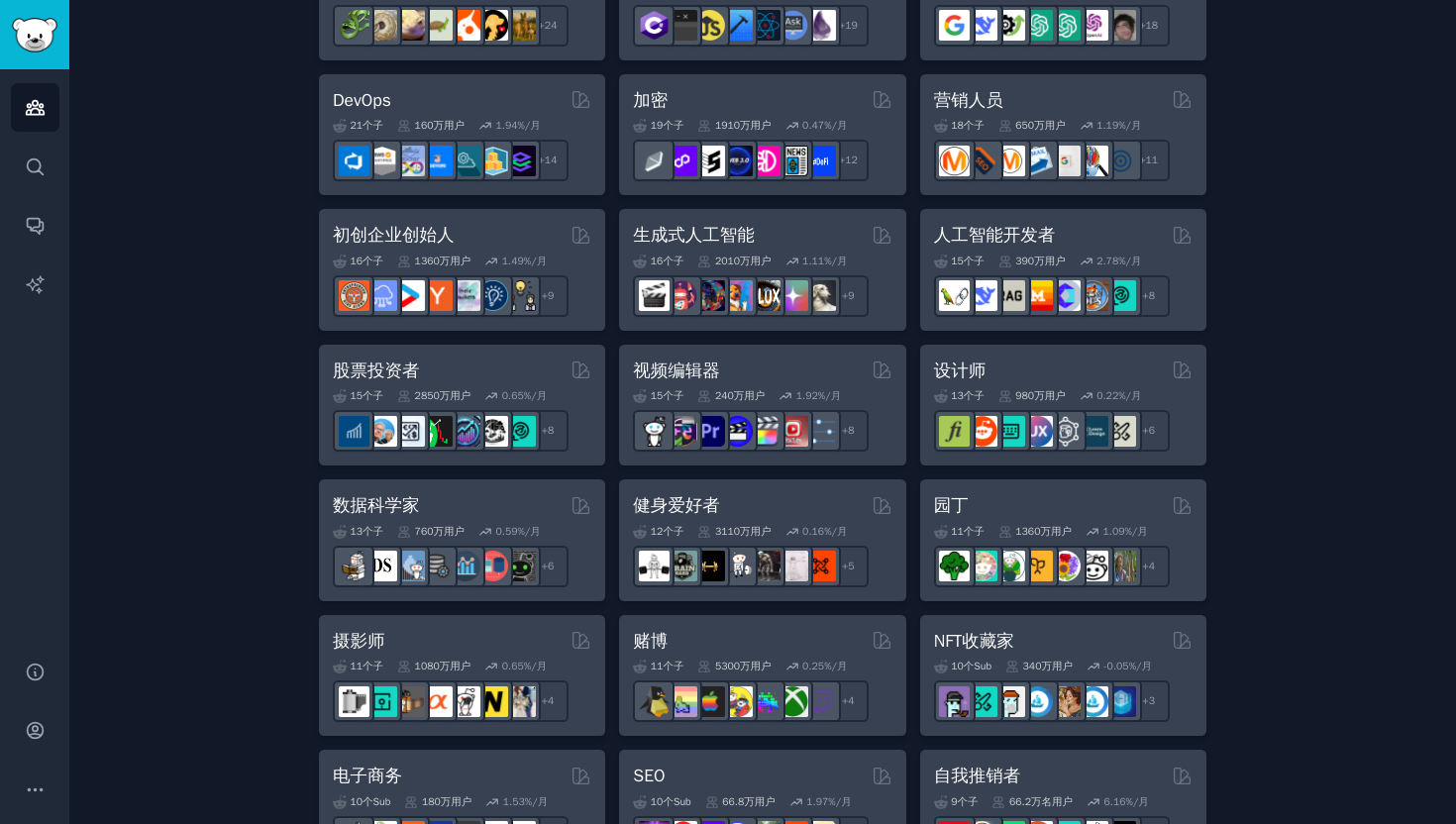 scroll, scrollTop: 0, scrollLeft: 0, axis: both 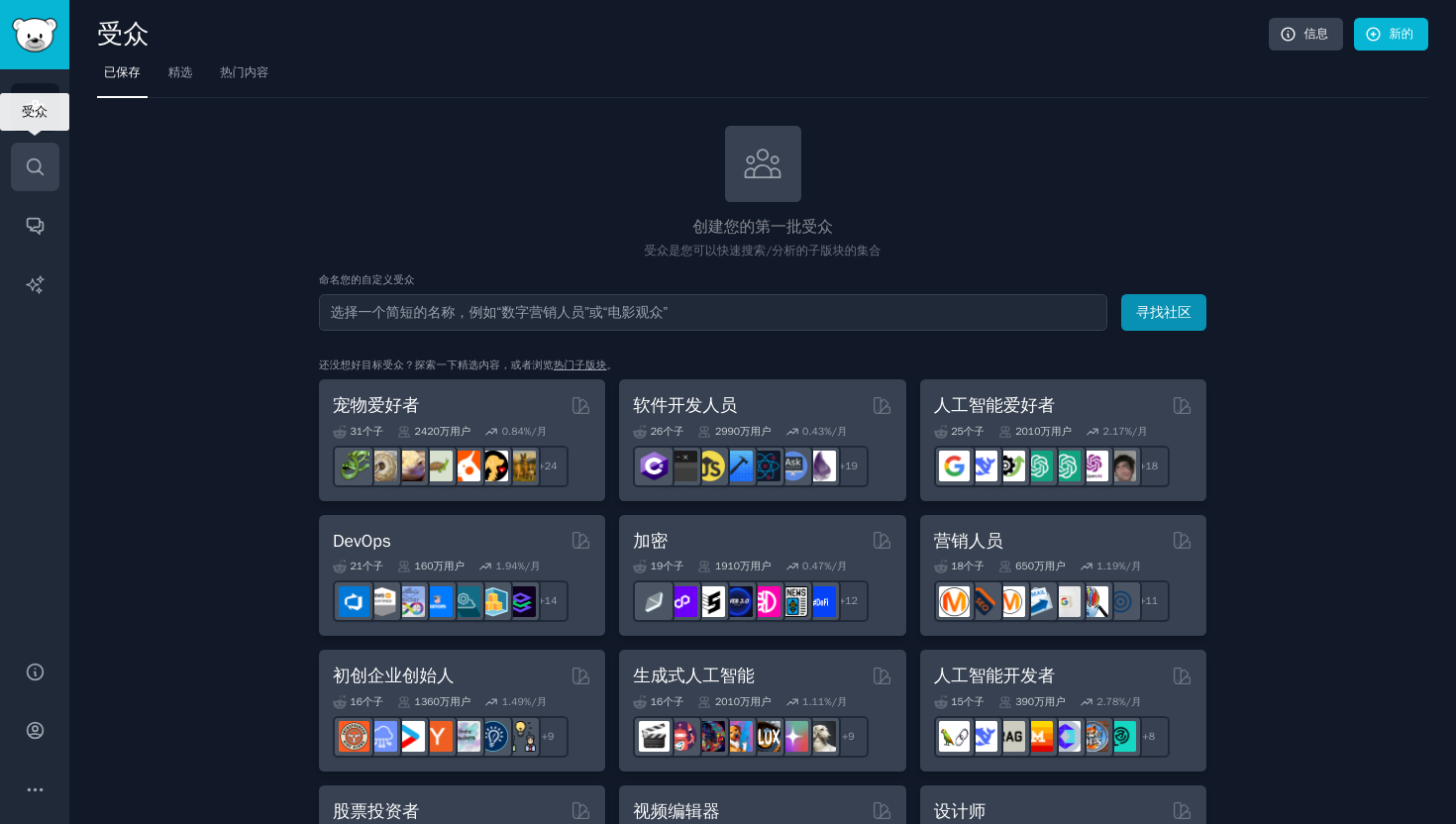 click 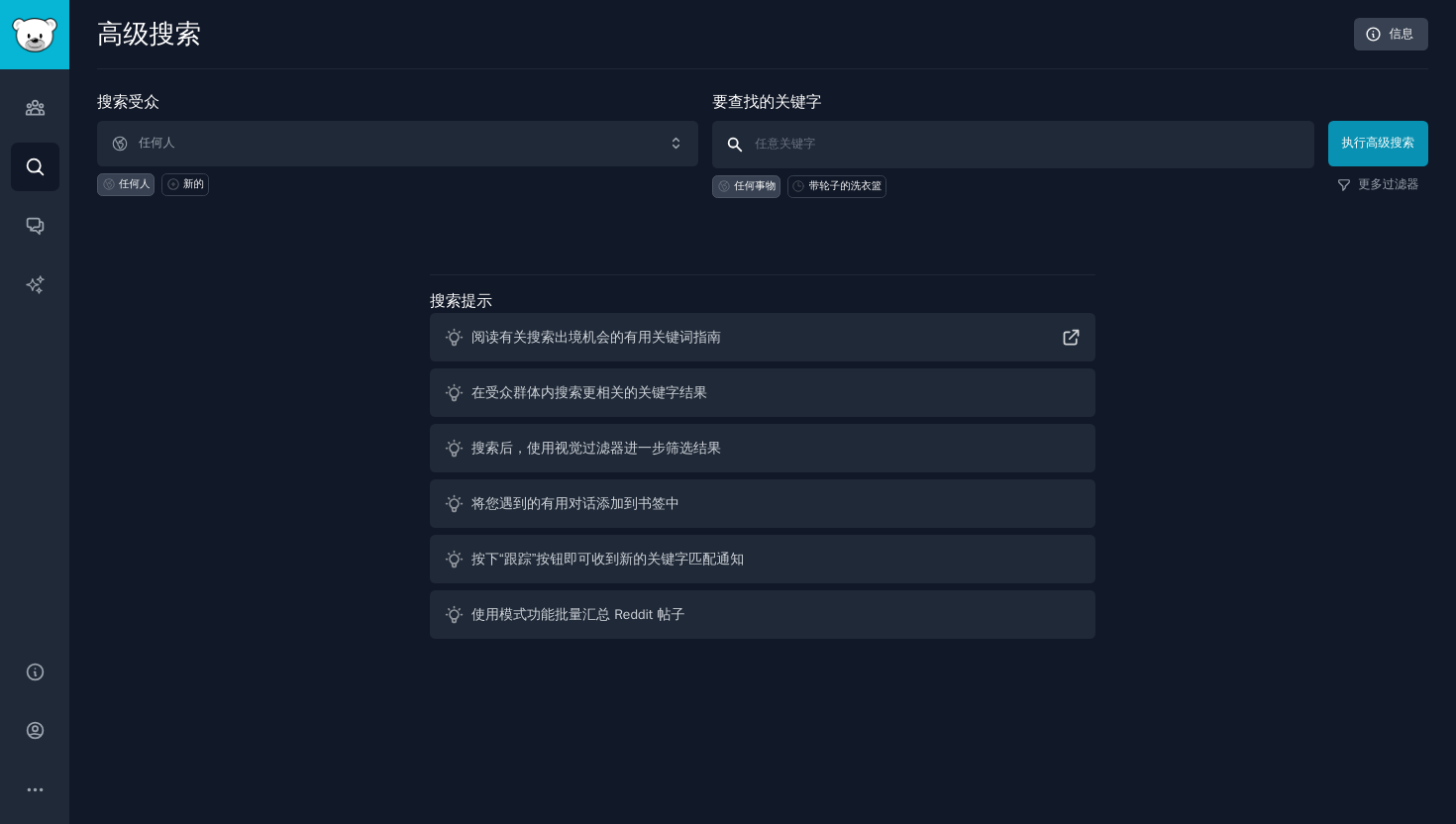 click at bounding box center (1012, 145) 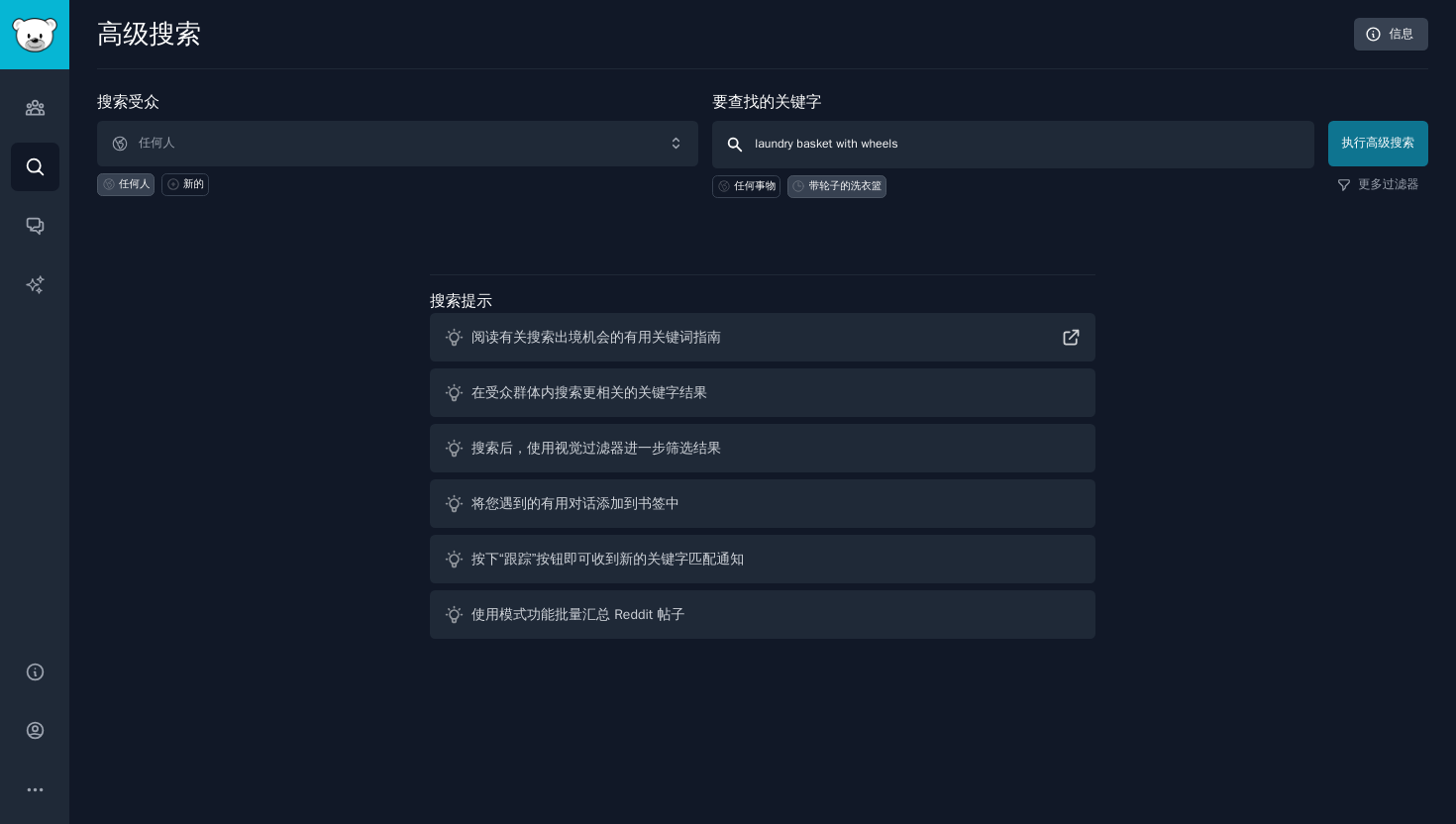 type on "laundry basket with wheels" 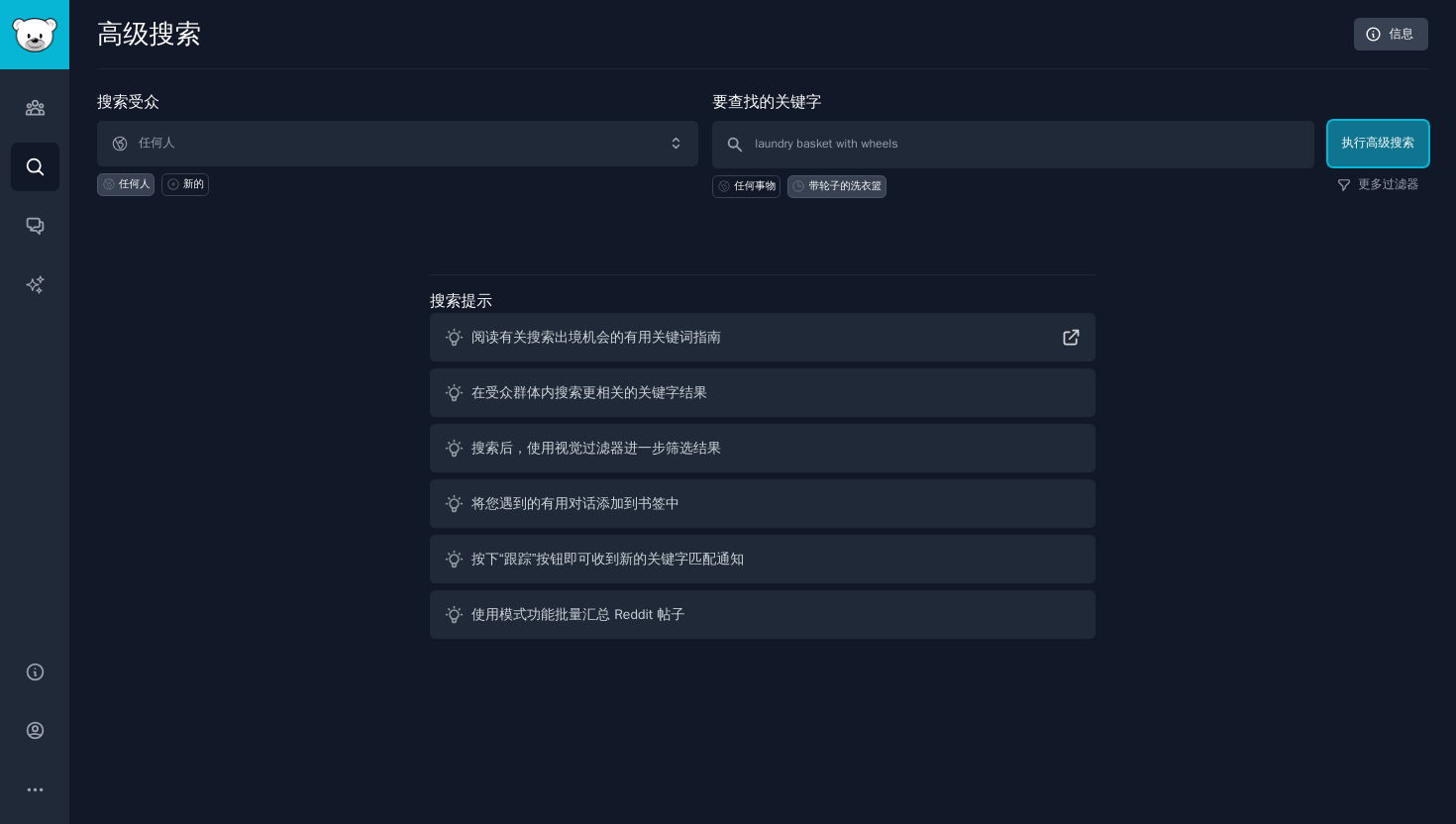 click on "执行高级搜索" at bounding box center [1379, 144] 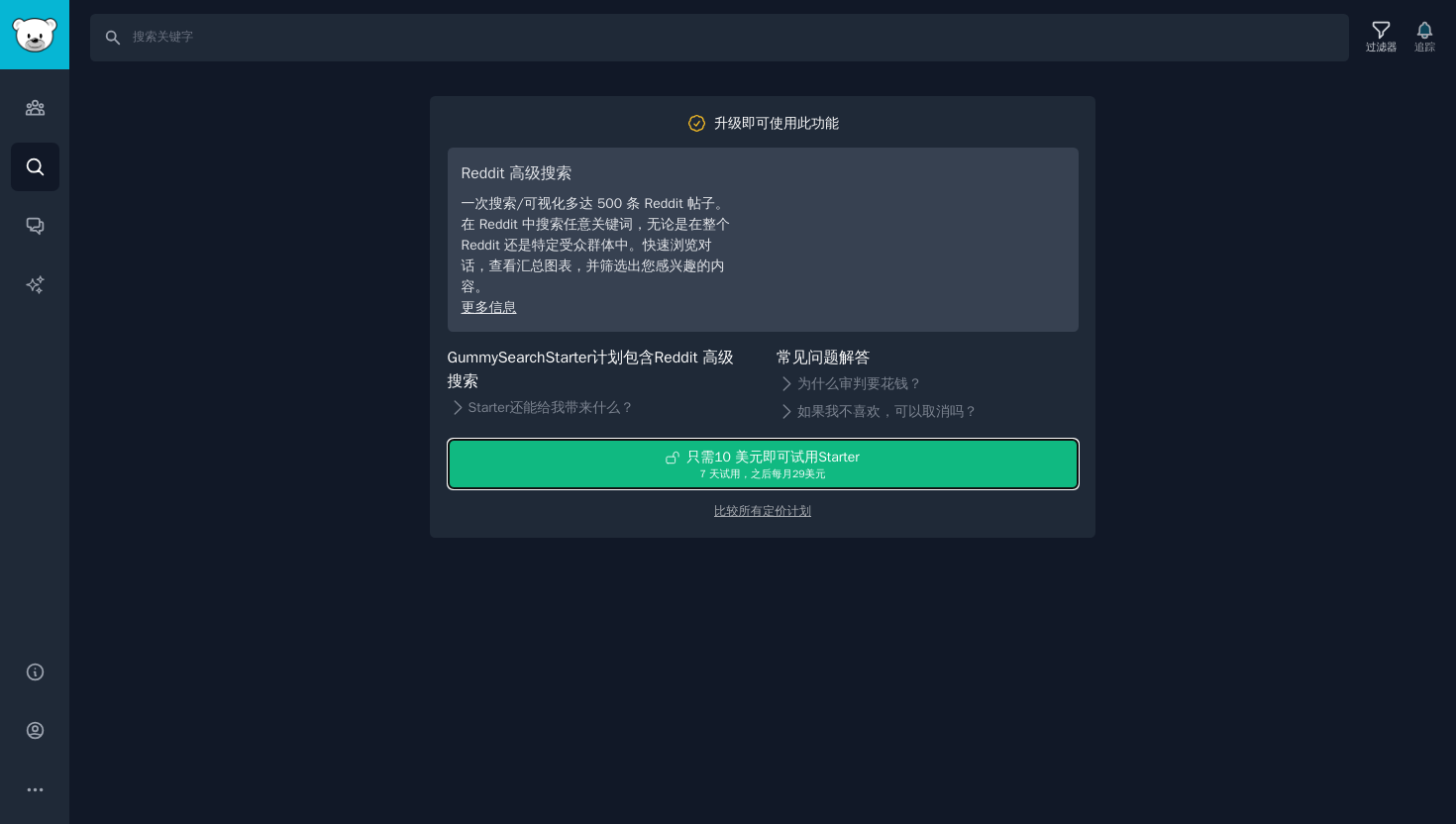 drag, startPoint x: 737, startPoint y: 479, endPoint x: 744, endPoint y: 549, distance: 70.34913 